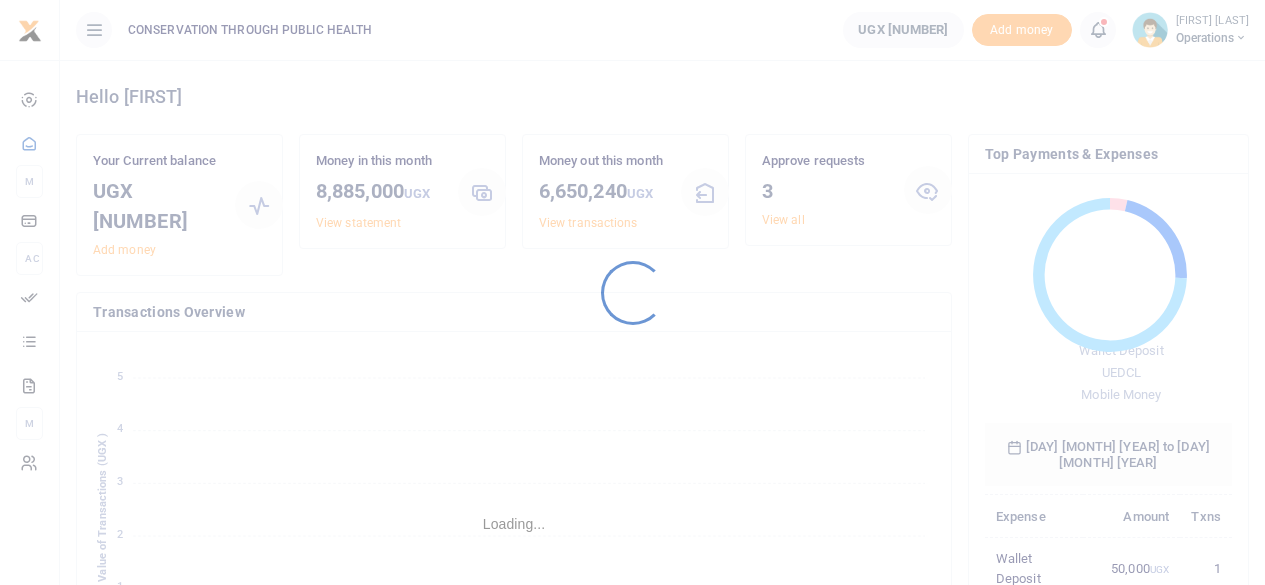 scroll, scrollTop: 0, scrollLeft: 0, axis: both 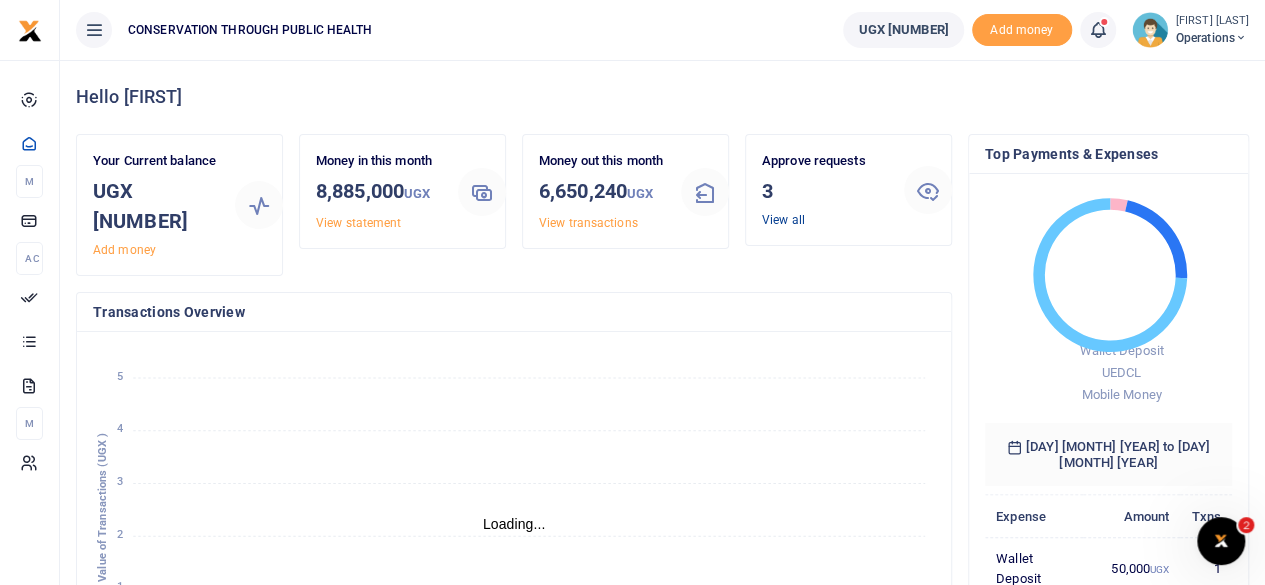 click on "View all" at bounding box center (783, 220) 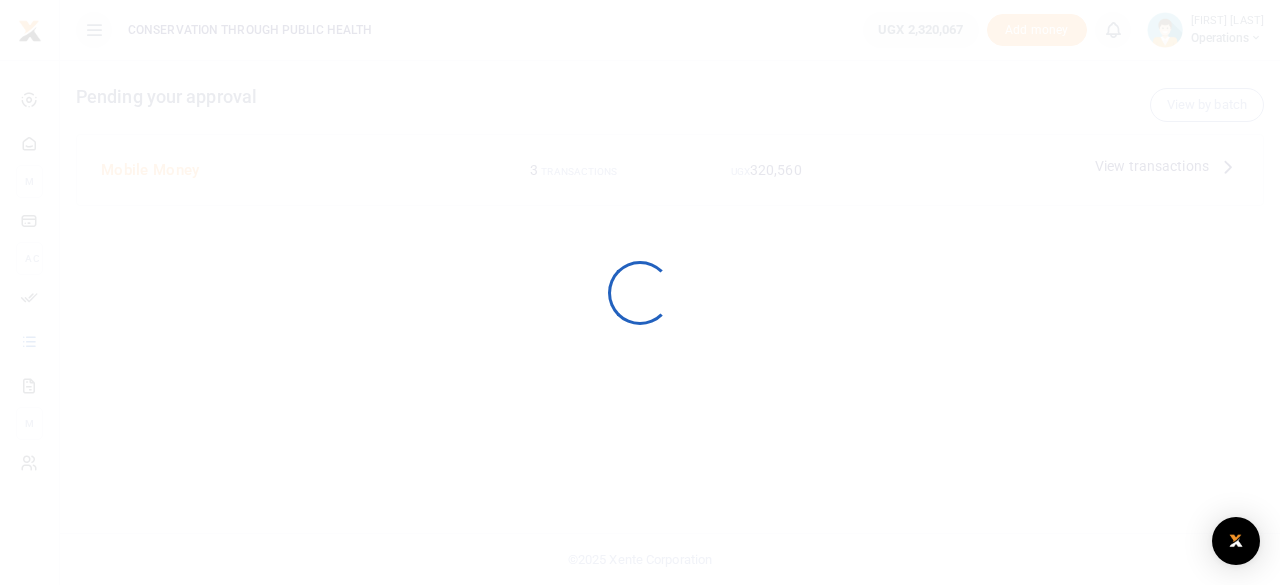 scroll, scrollTop: 0, scrollLeft: 0, axis: both 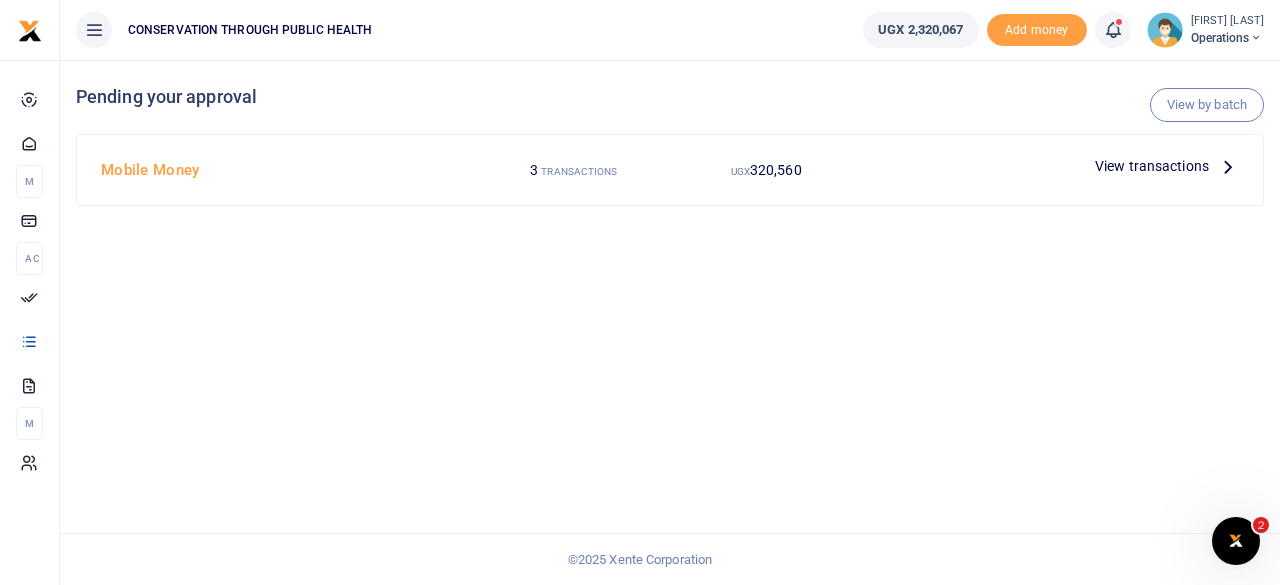 click on "View transactions" at bounding box center (1152, 166) 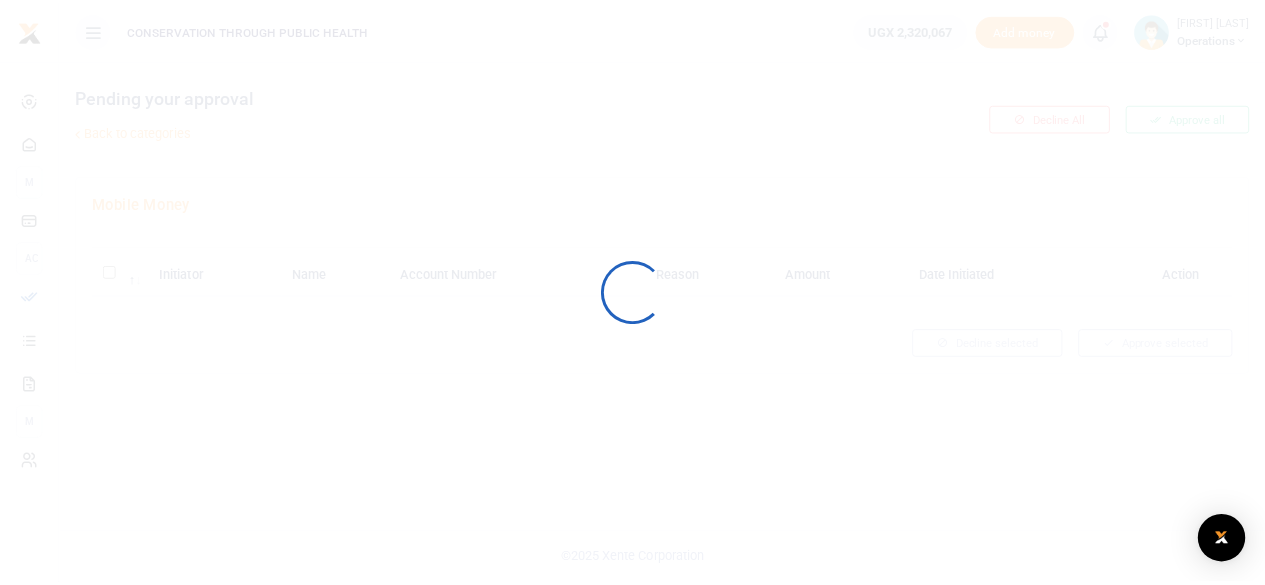 scroll, scrollTop: 0, scrollLeft: 0, axis: both 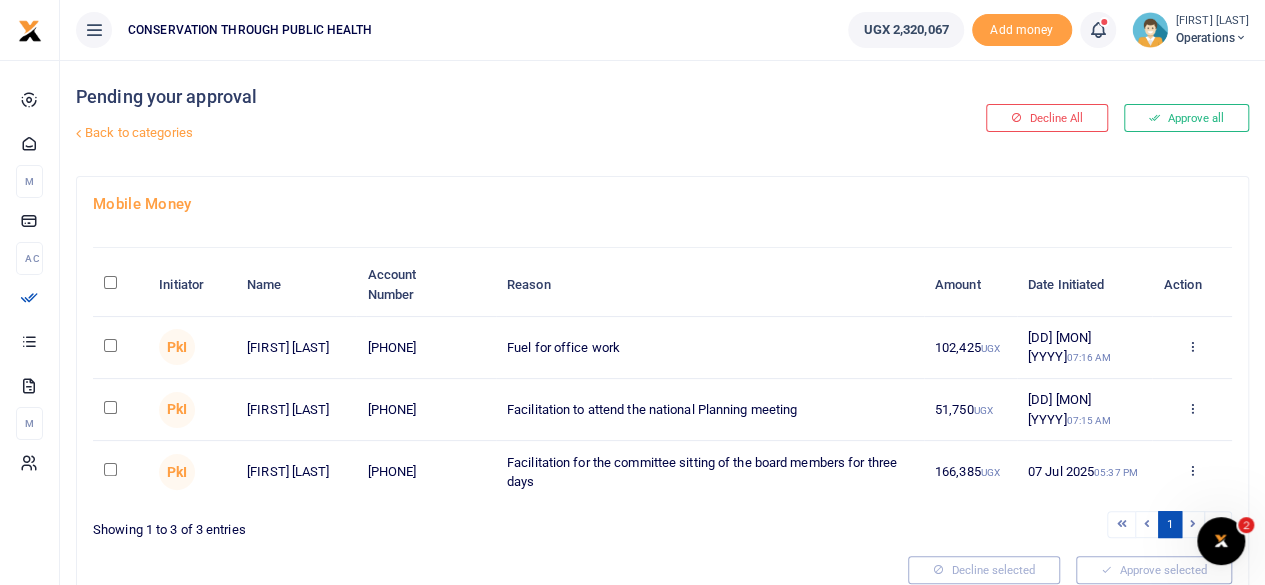 click at bounding box center (110, 282) 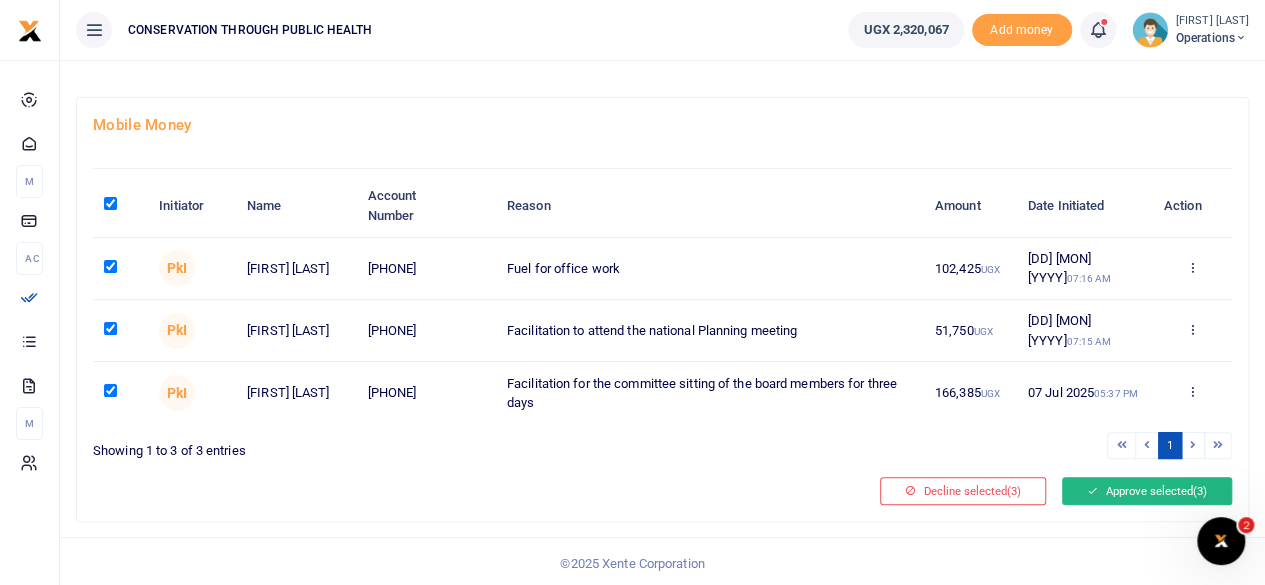 click on "Approve selected  (3)" at bounding box center (1147, 491) 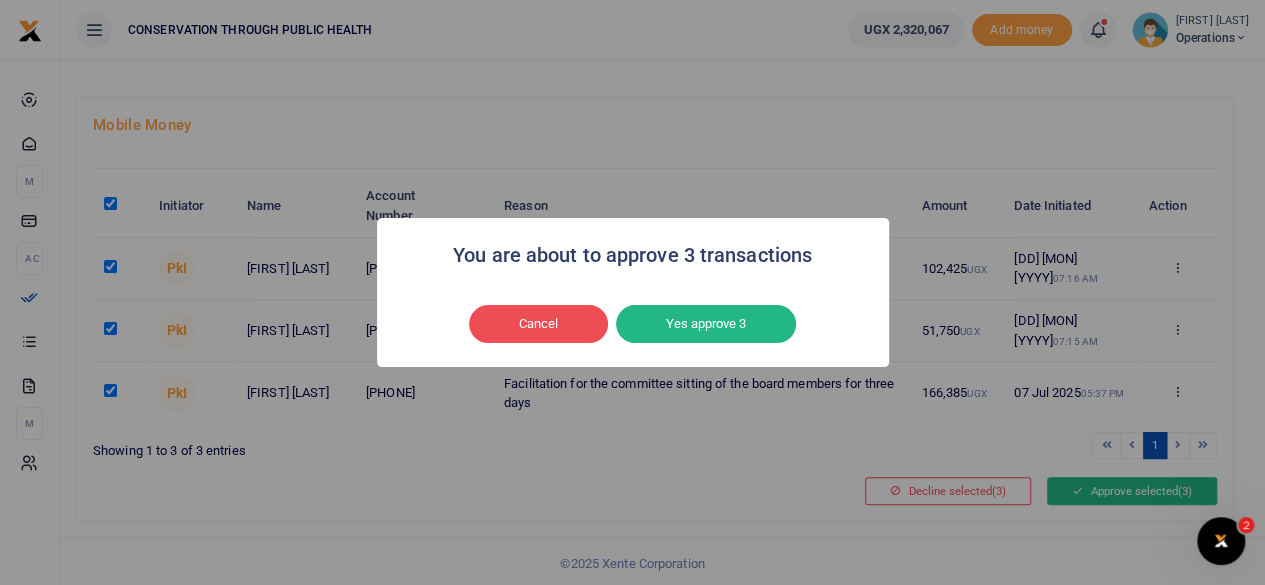 scroll, scrollTop: 60, scrollLeft: 0, axis: vertical 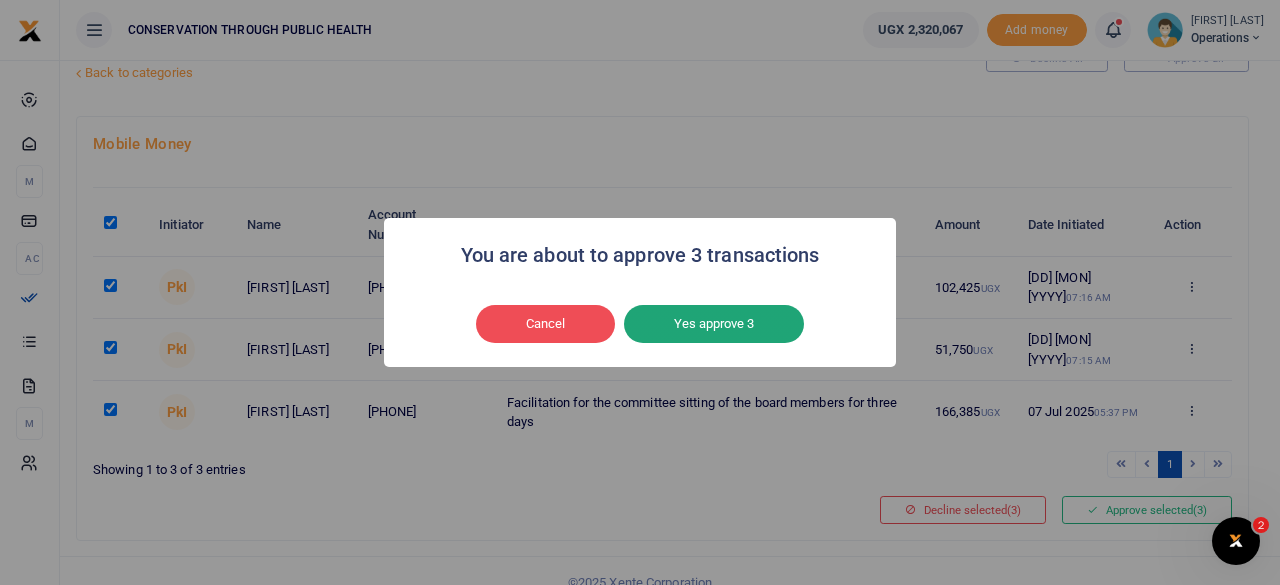 click on "Yes approve 3" at bounding box center (714, 324) 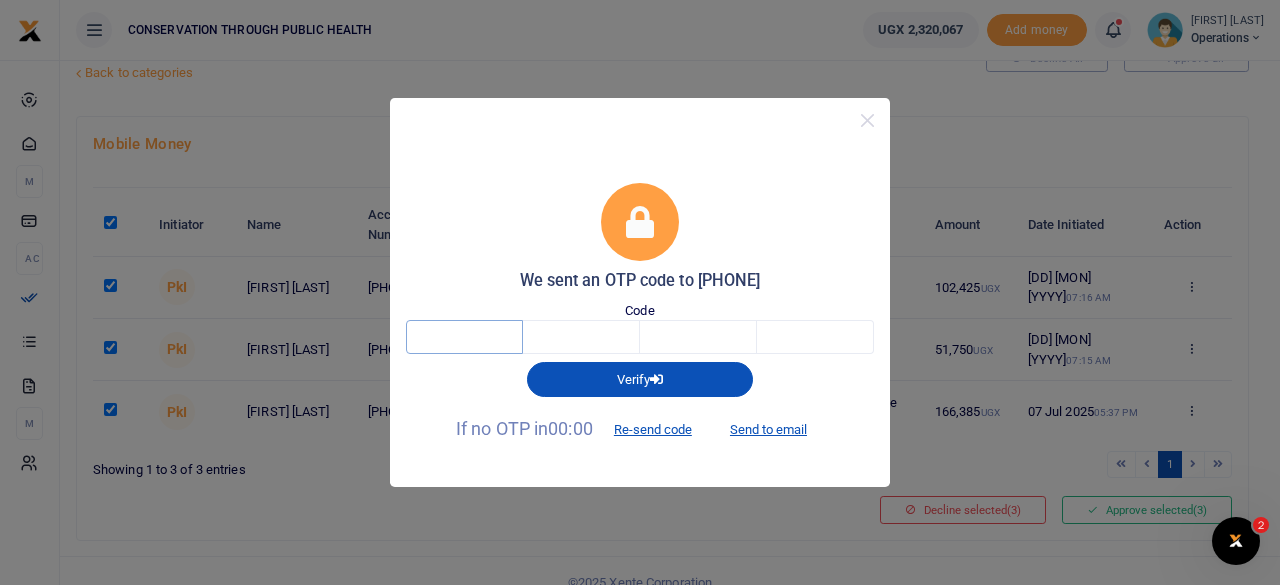 click at bounding box center [464, 337] 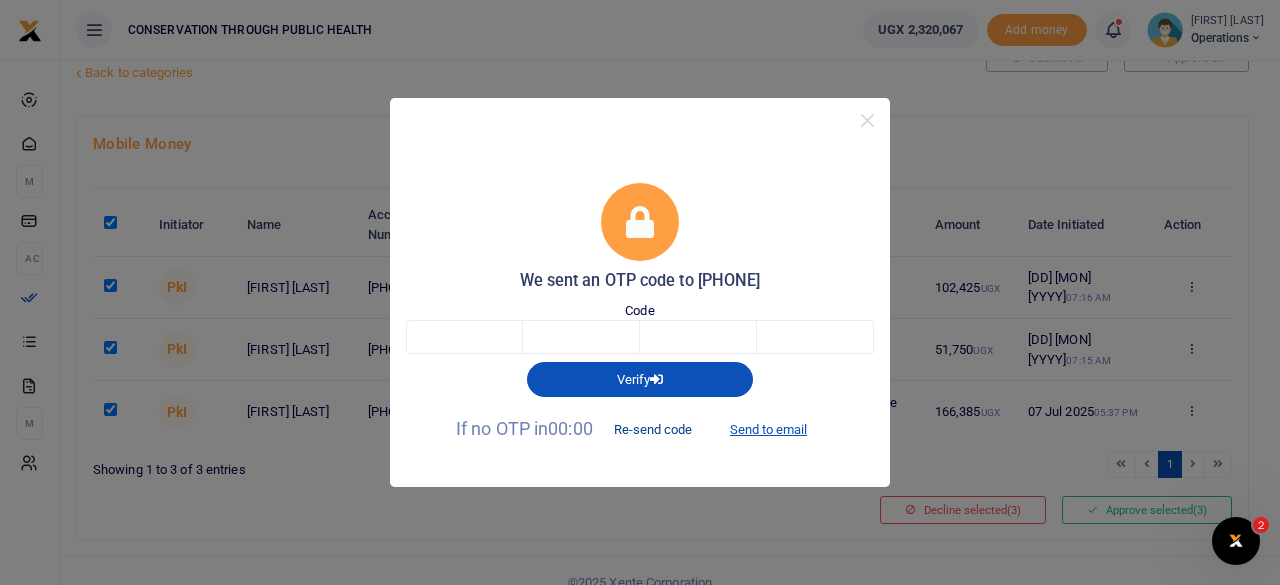 click on "Re-send code" at bounding box center [653, 430] 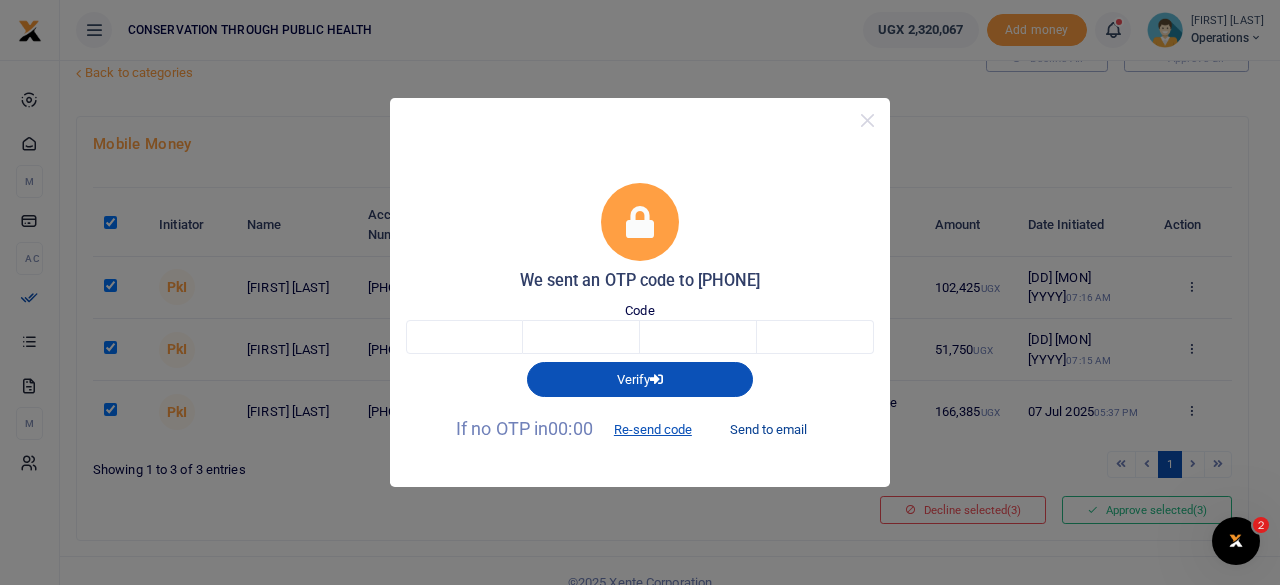 click on "Send to email" at bounding box center (768, 430) 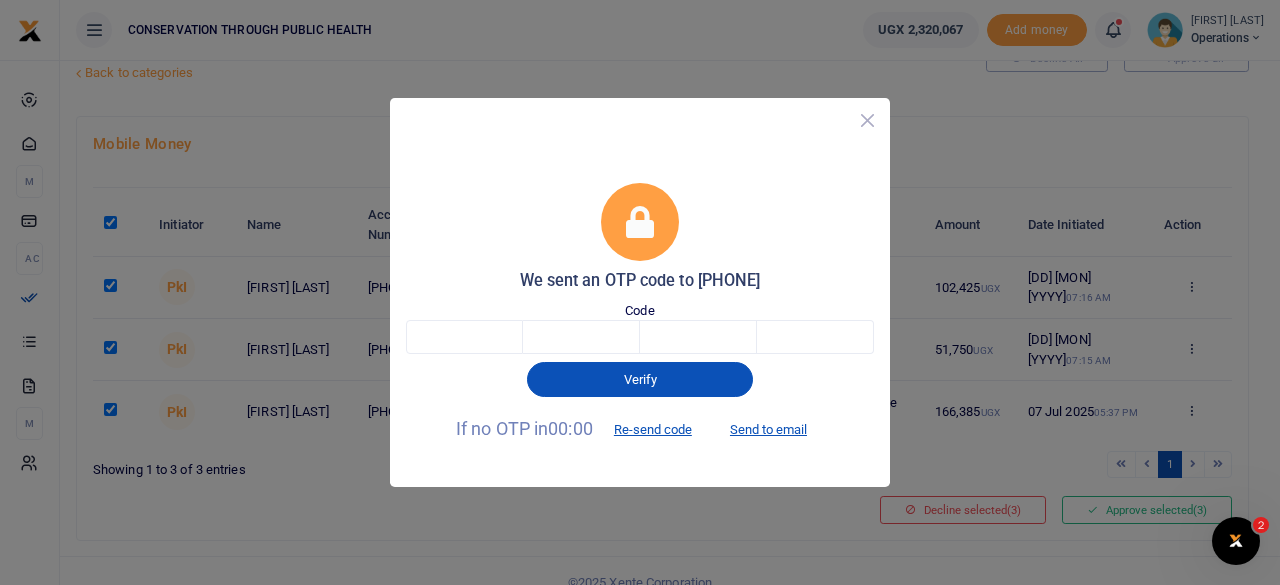 click at bounding box center [867, 120] 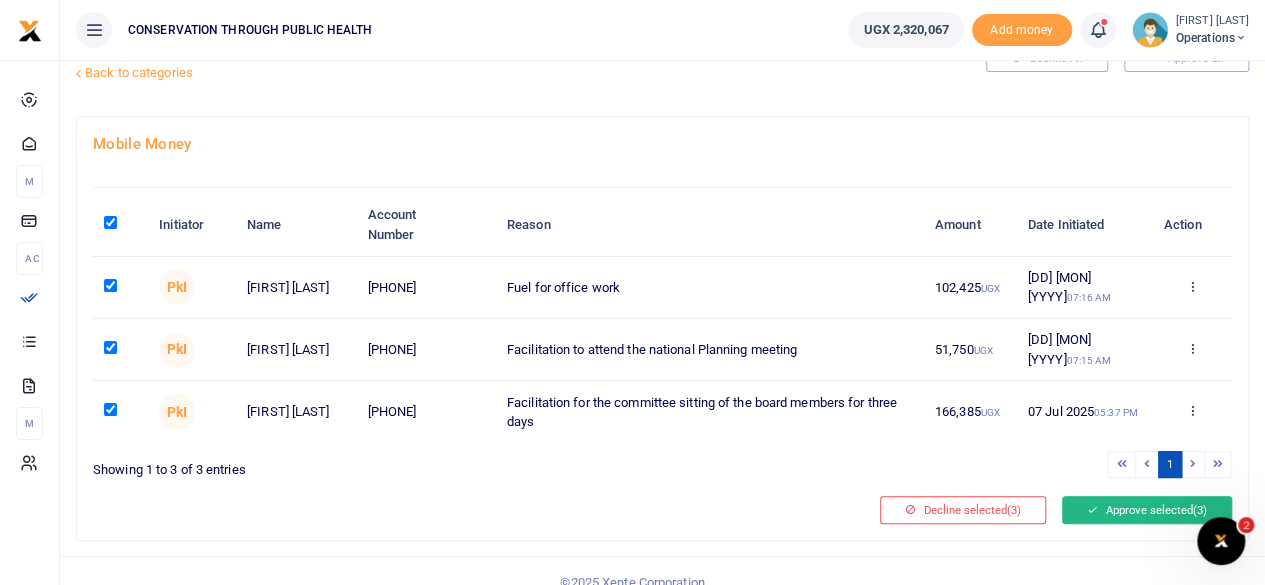 click on "Approve selected  (3)" at bounding box center (1147, 510) 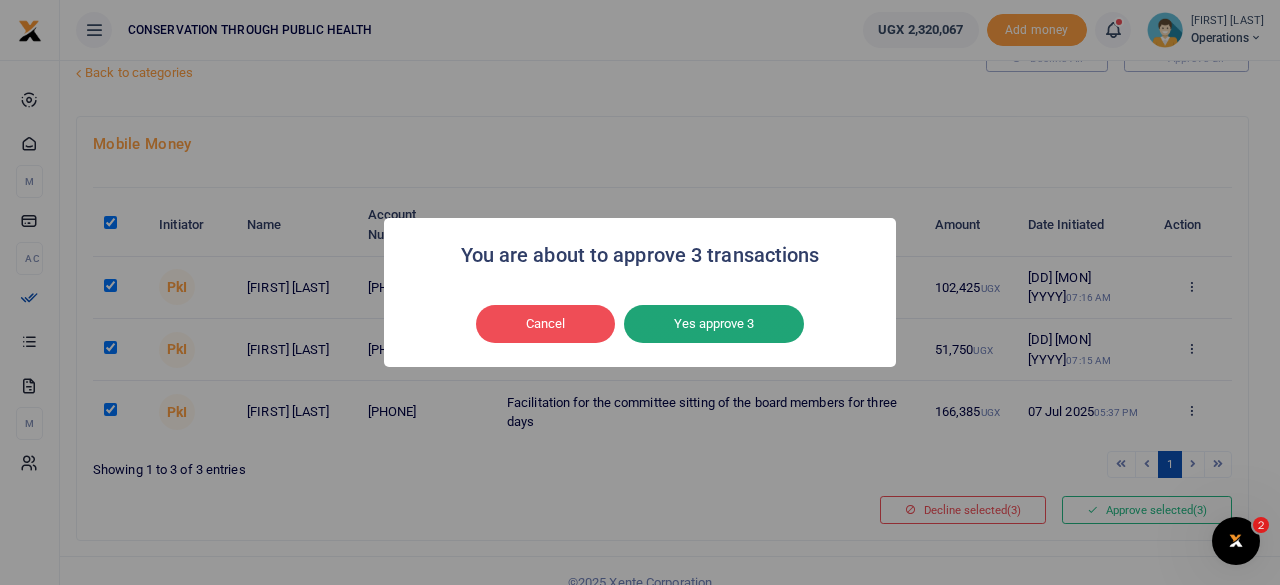 click on "Yes approve 3" at bounding box center [714, 324] 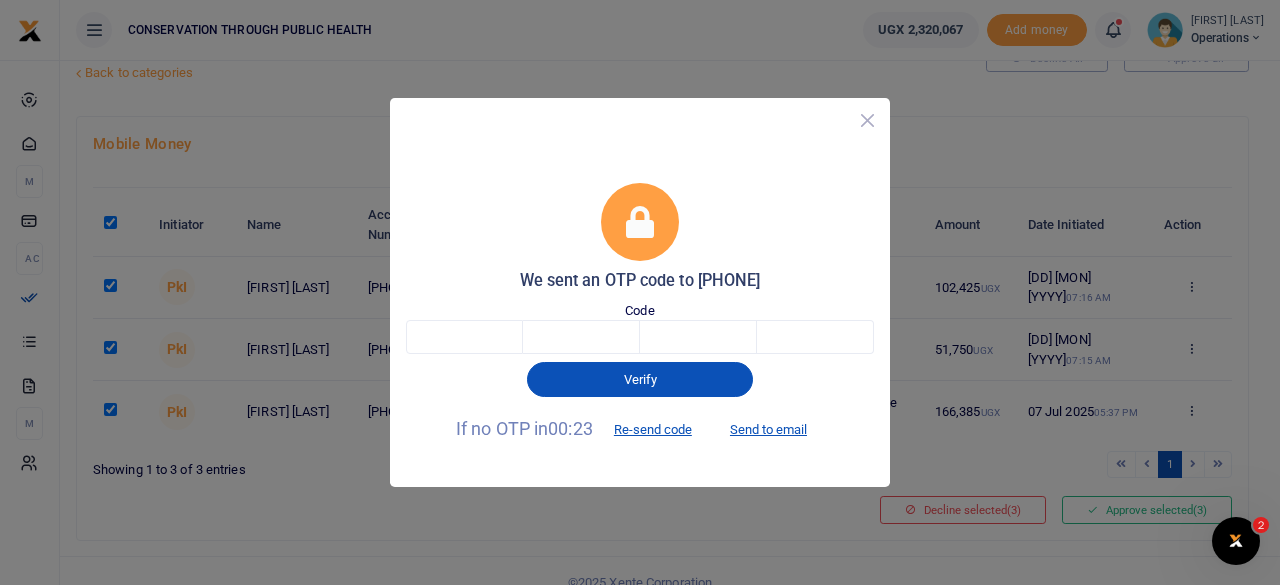 click at bounding box center (867, 120) 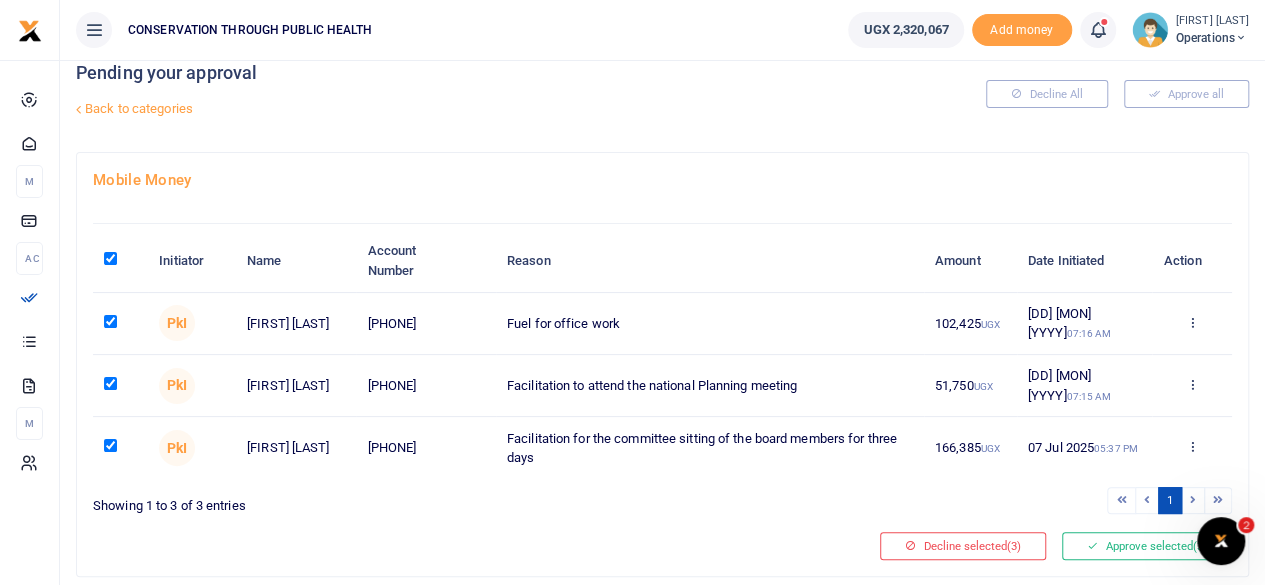 scroll, scrollTop: 0, scrollLeft: 0, axis: both 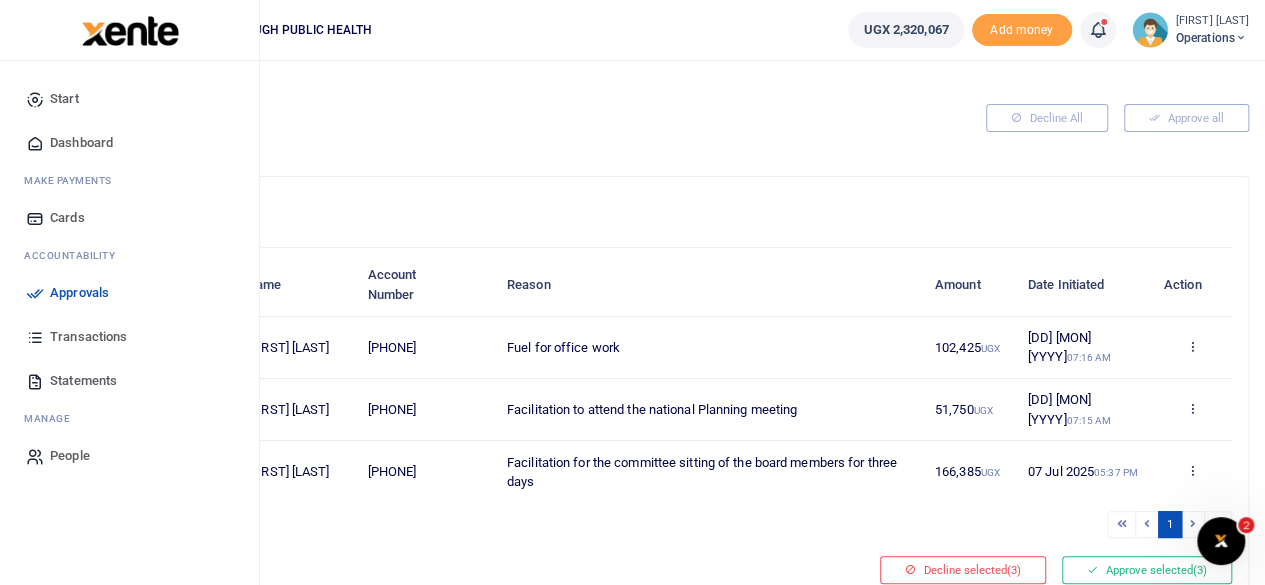 click on "Dashboard" at bounding box center (81, 143) 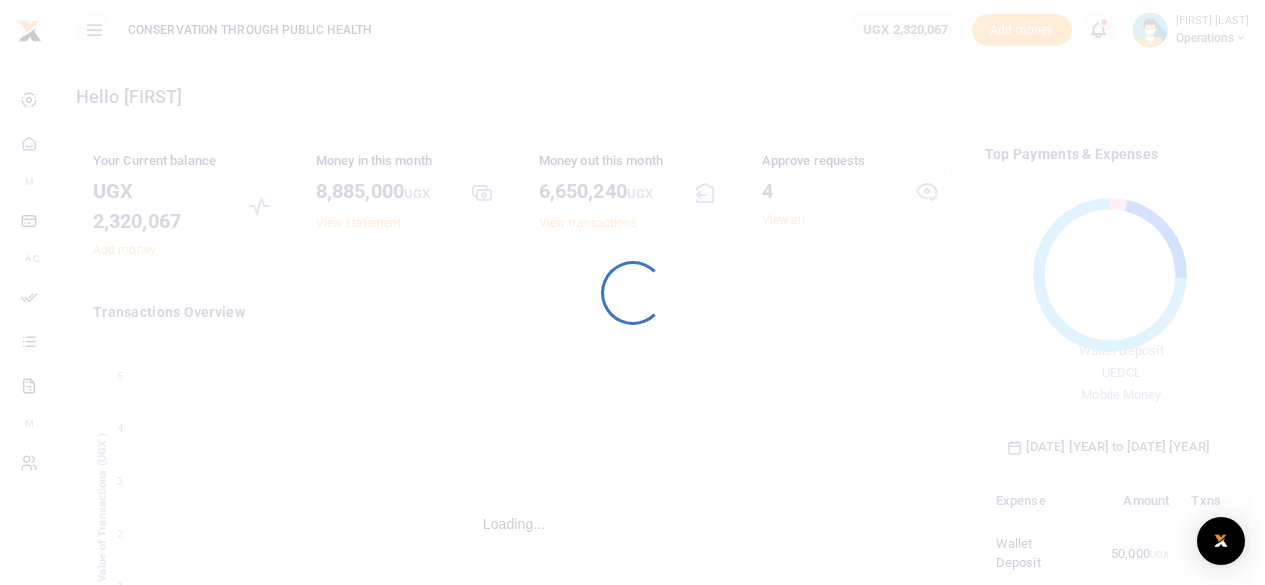 scroll, scrollTop: 0, scrollLeft: 0, axis: both 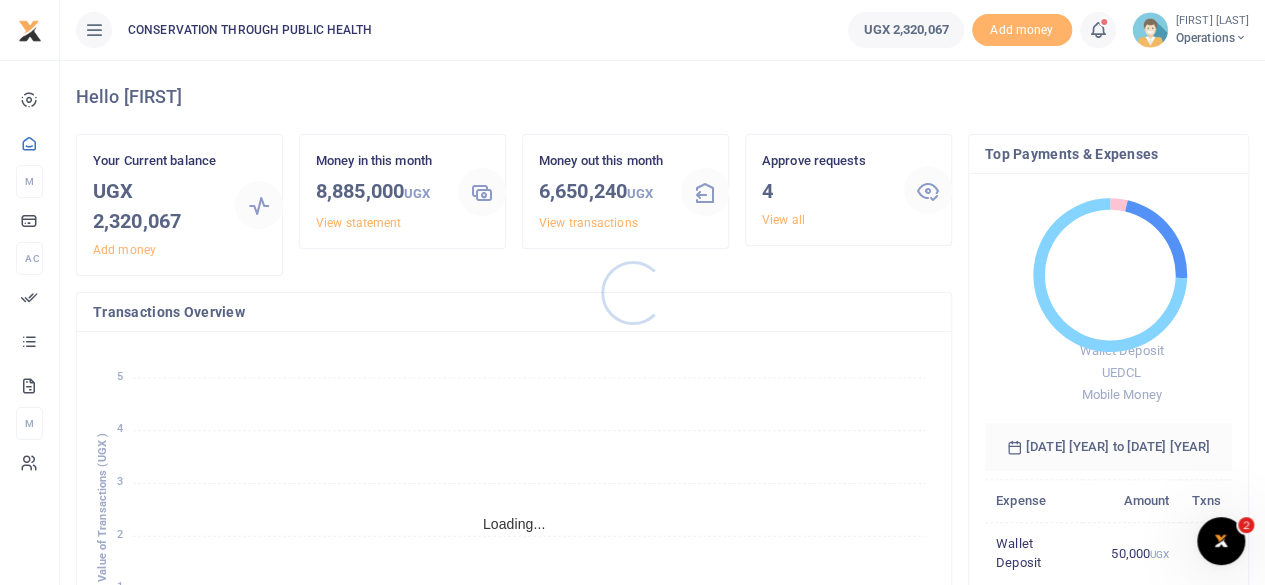 click at bounding box center [632, 292] 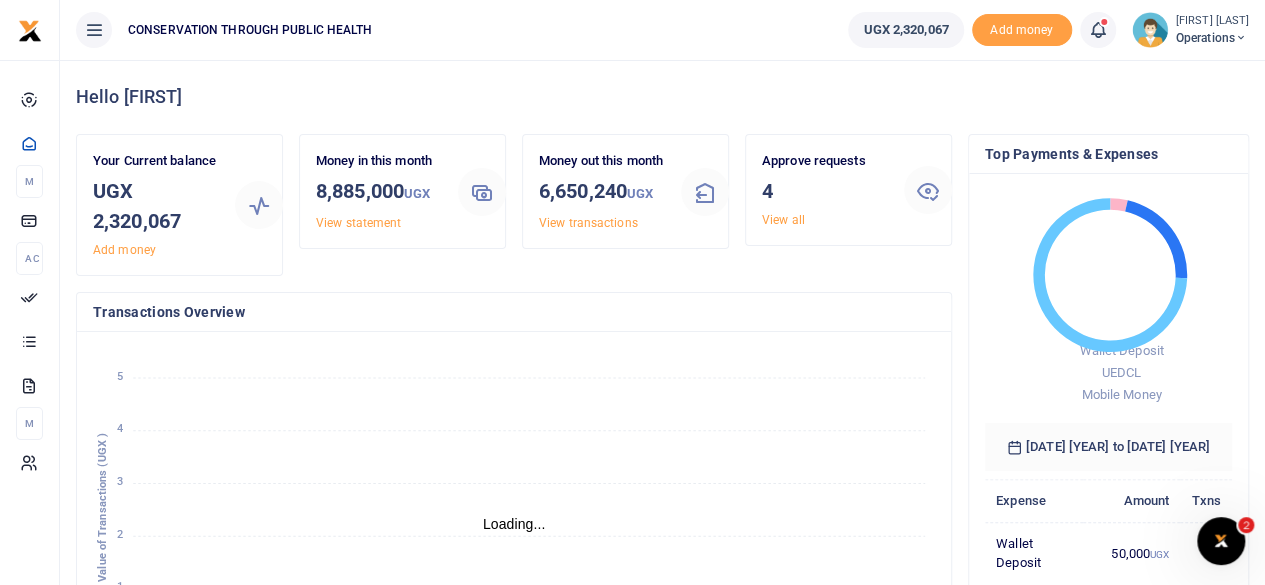 click on "View all" at bounding box center (783, 220) 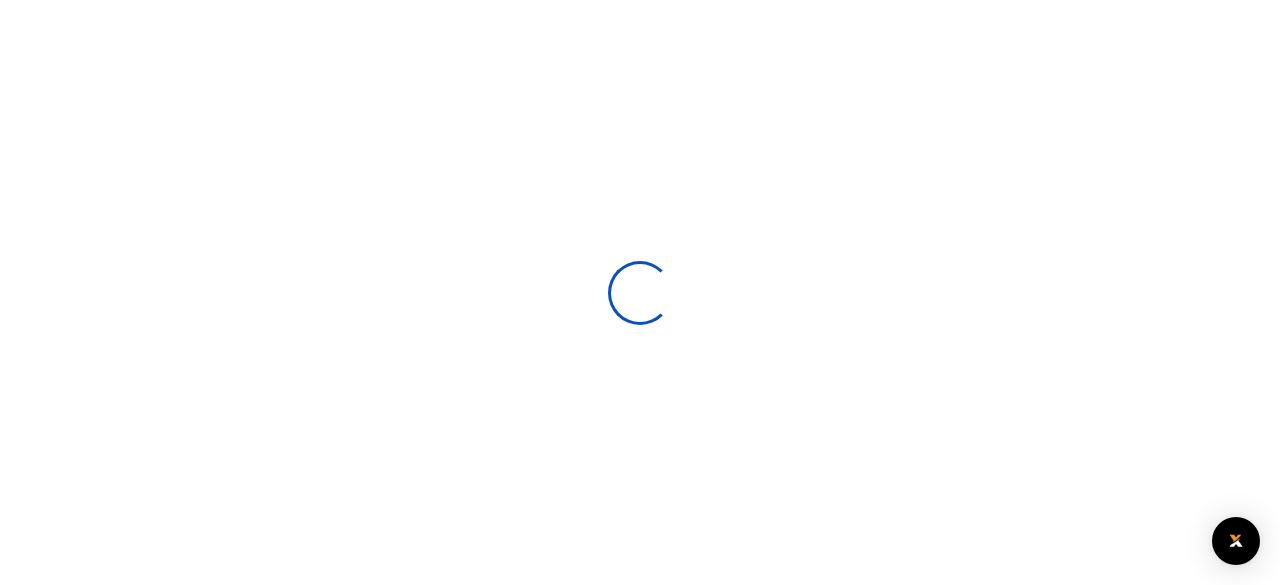 scroll, scrollTop: 0, scrollLeft: 0, axis: both 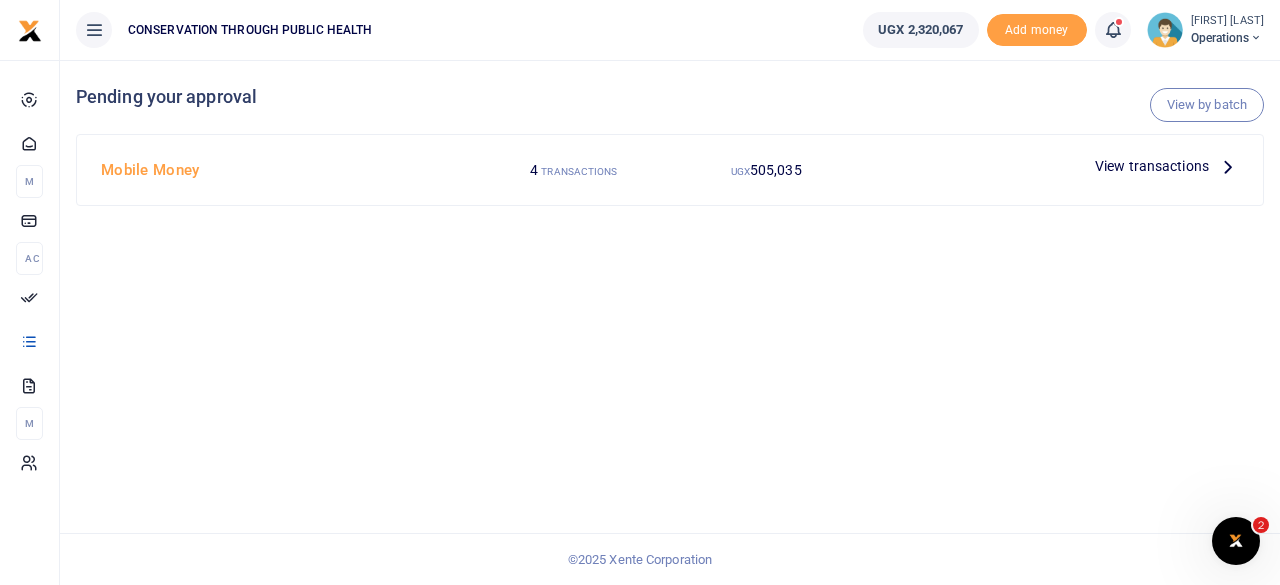 click at bounding box center [1228, 166] 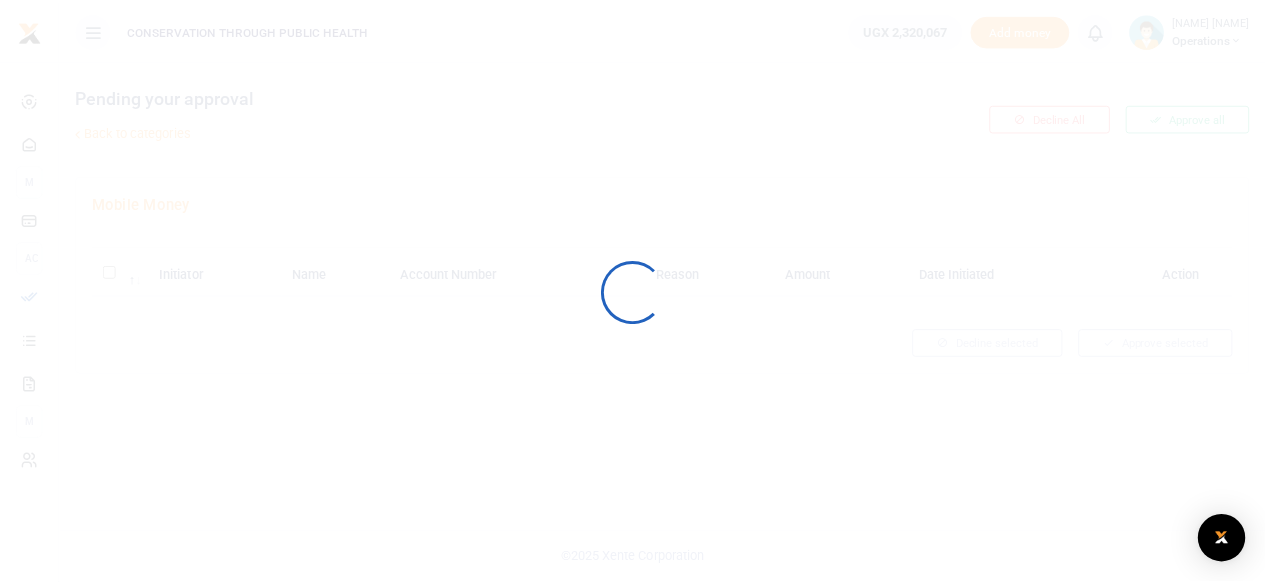 scroll, scrollTop: 0, scrollLeft: 0, axis: both 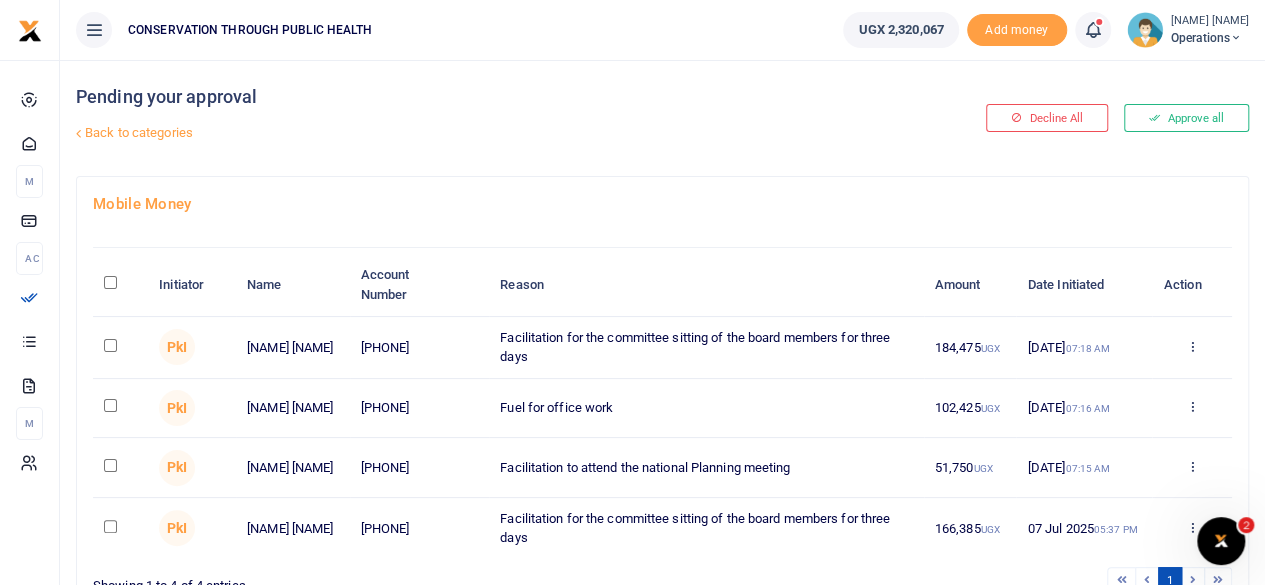 click at bounding box center (110, 345) 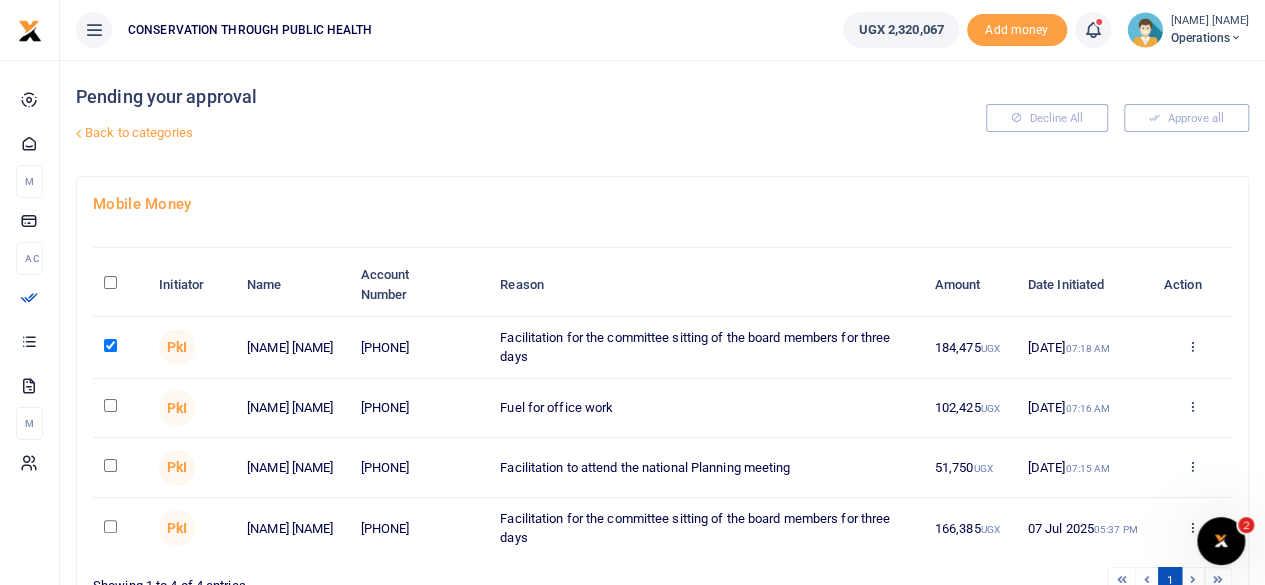 scroll, scrollTop: 141, scrollLeft: 0, axis: vertical 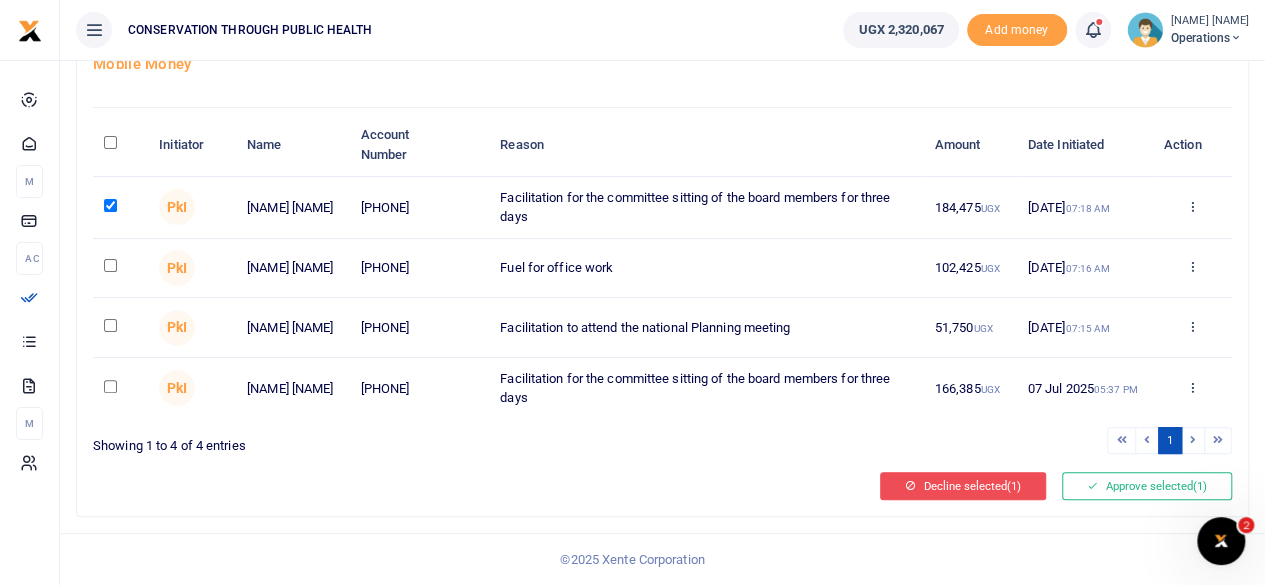 click on "Decline selected  (1)" at bounding box center [963, 486] 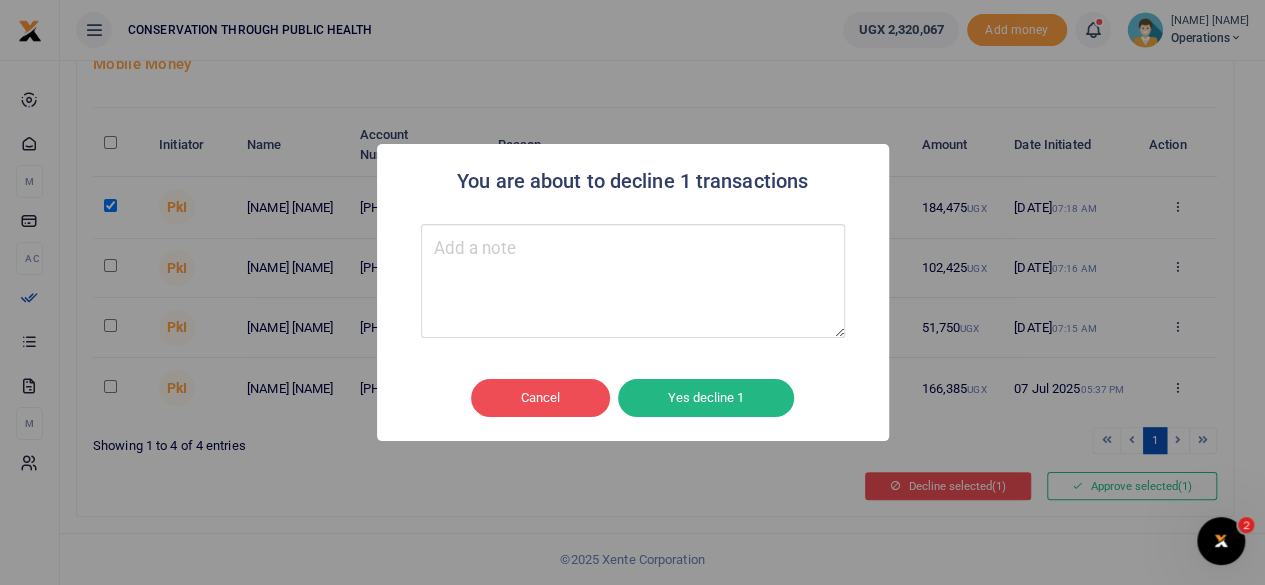 scroll, scrollTop: 122, scrollLeft: 0, axis: vertical 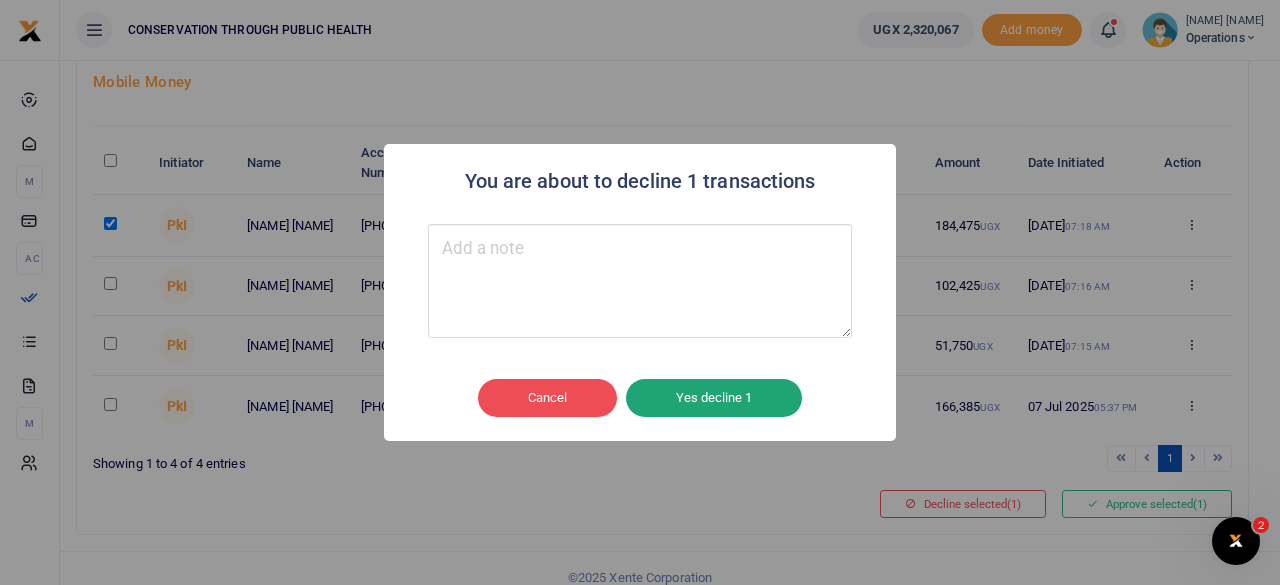 click on "Yes decline 1" at bounding box center [714, 398] 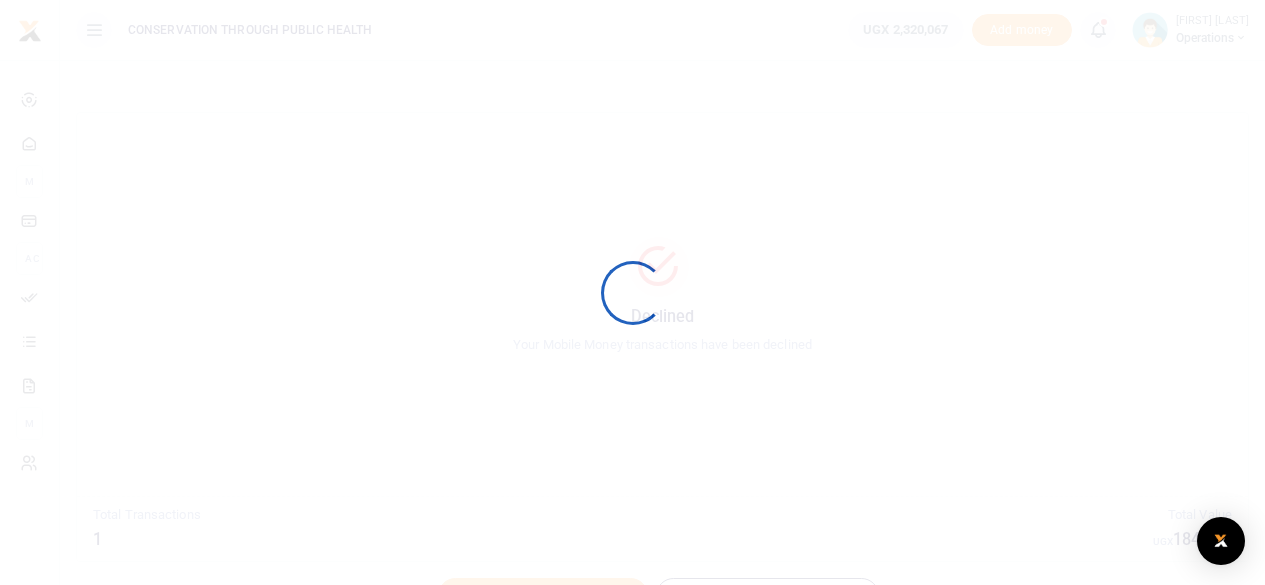 scroll, scrollTop: 0, scrollLeft: 0, axis: both 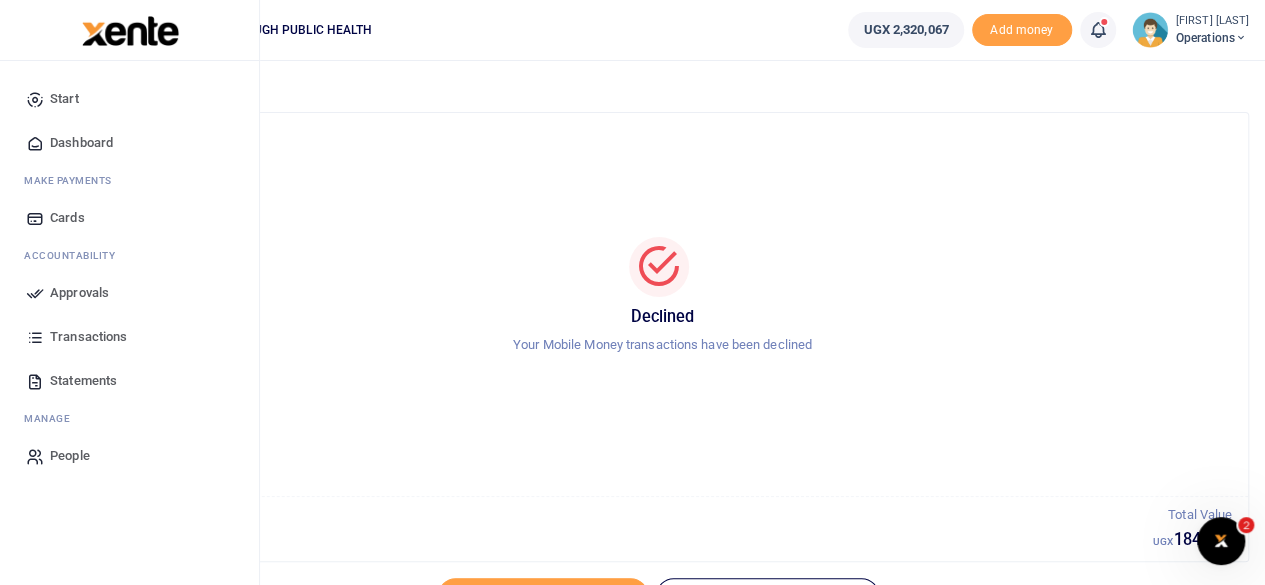 click on "Dashboard" at bounding box center [81, 143] 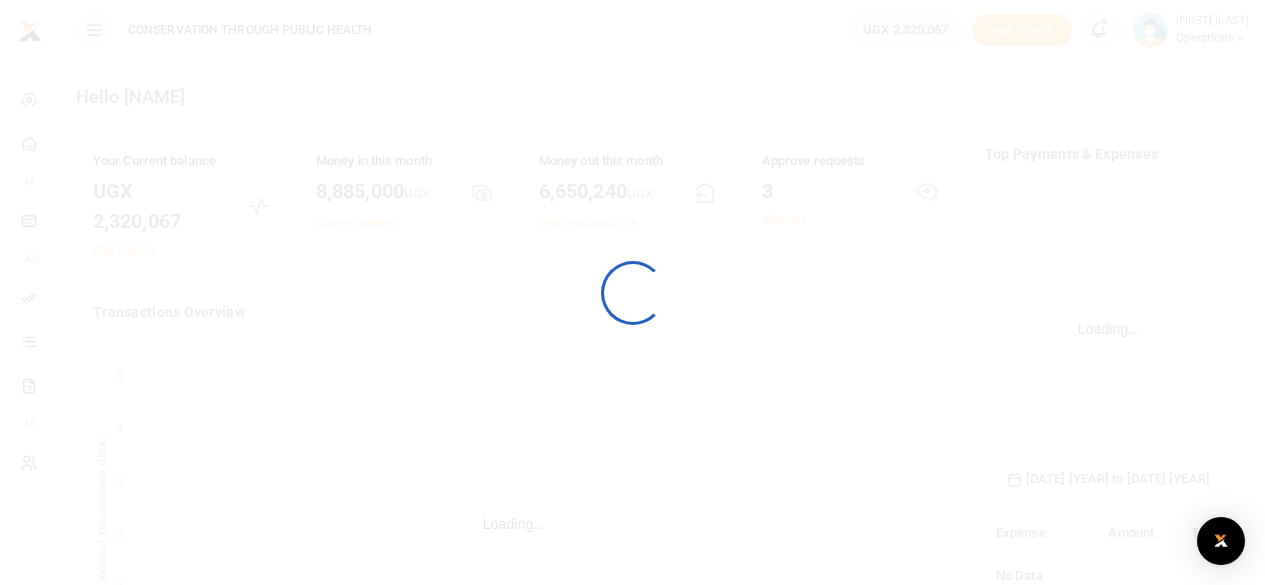 scroll, scrollTop: 0, scrollLeft: 0, axis: both 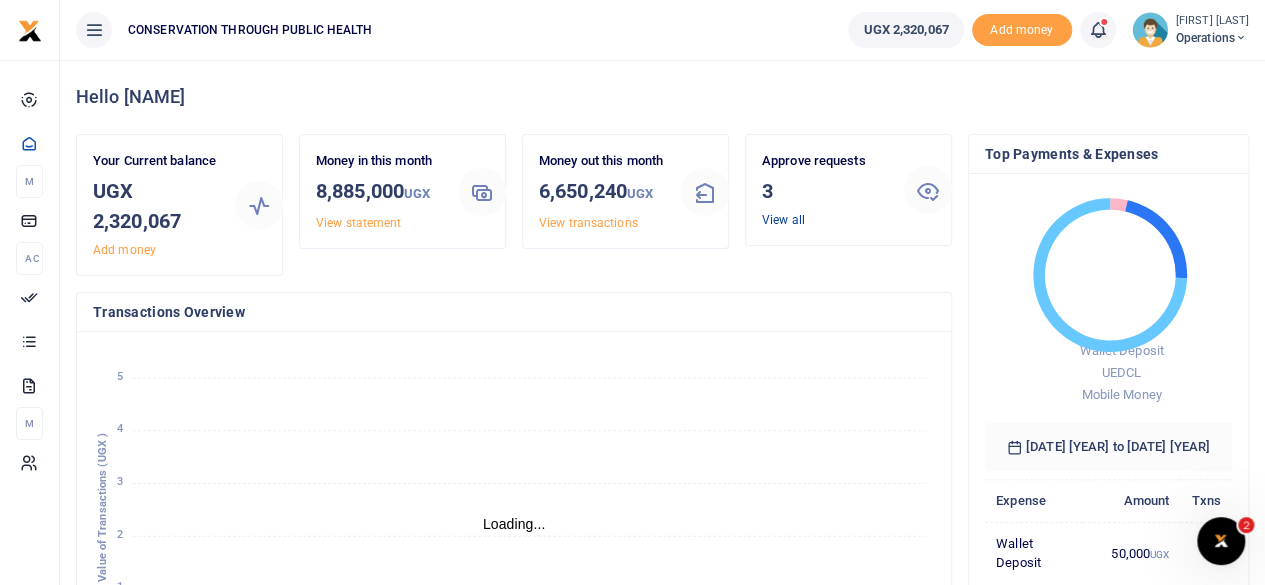 click on "View all" at bounding box center [783, 220] 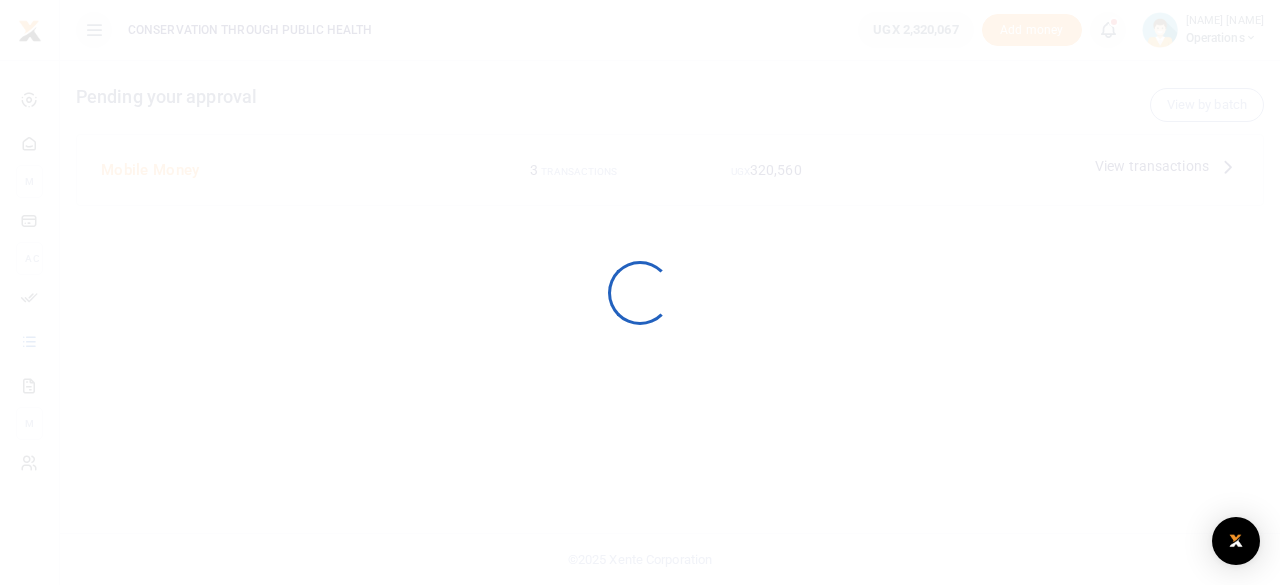 scroll, scrollTop: 0, scrollLeft: 0, axis: both 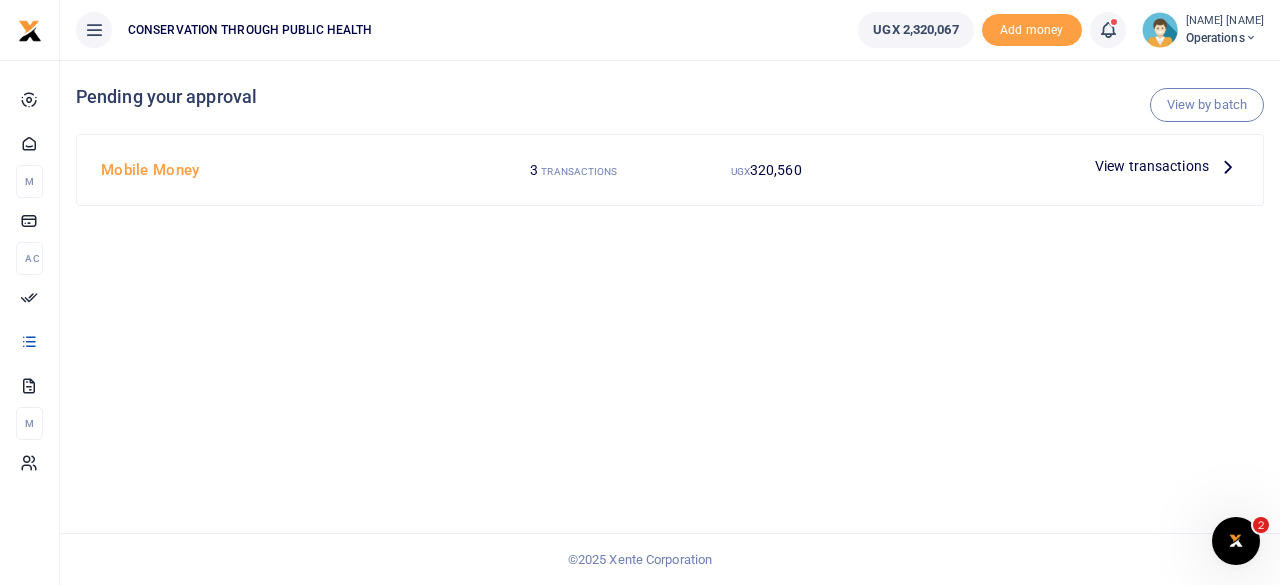 click on "View transactions" at bounding box center (1152, 166) 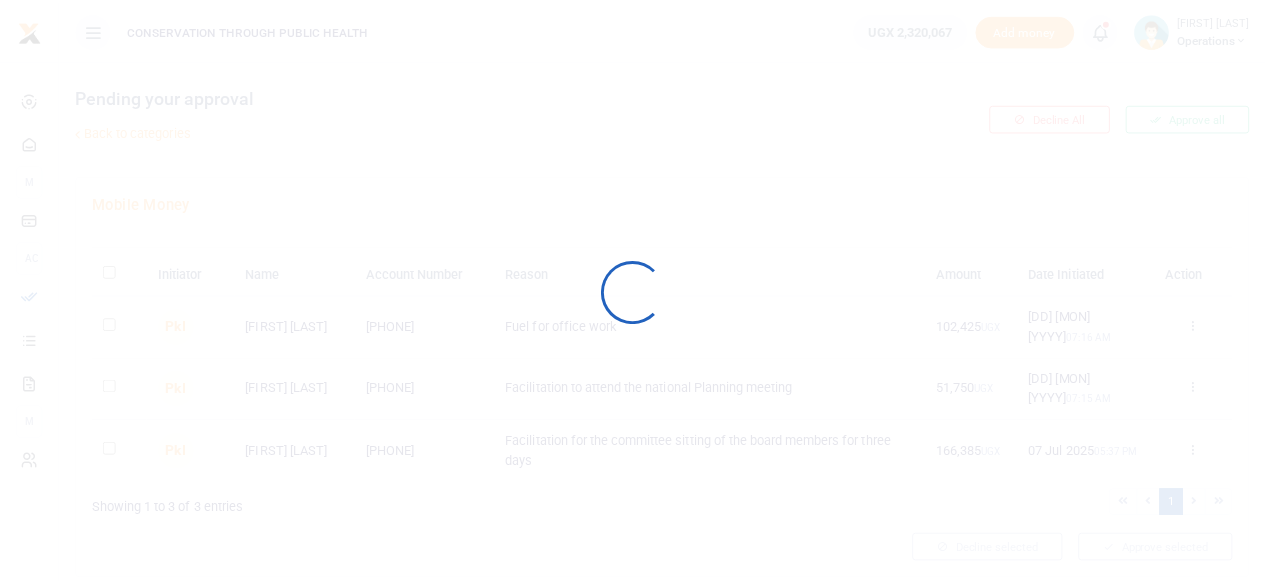 scroll, scrollTop: 0, scrollLeft: 0, axis: both 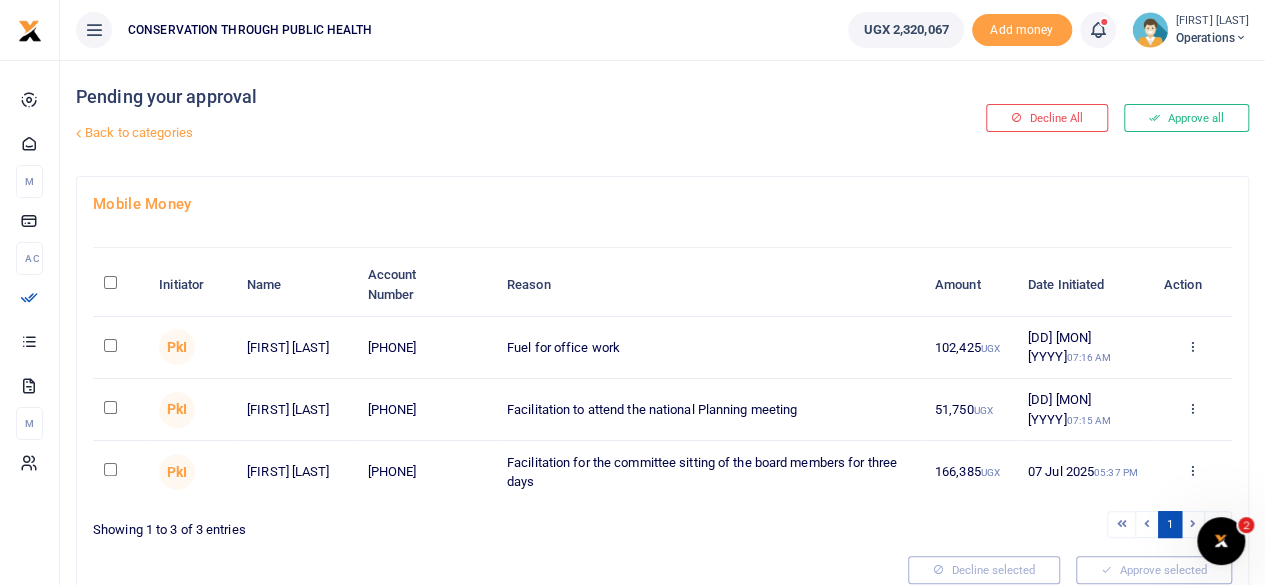 click at bounding box center (110, 282) 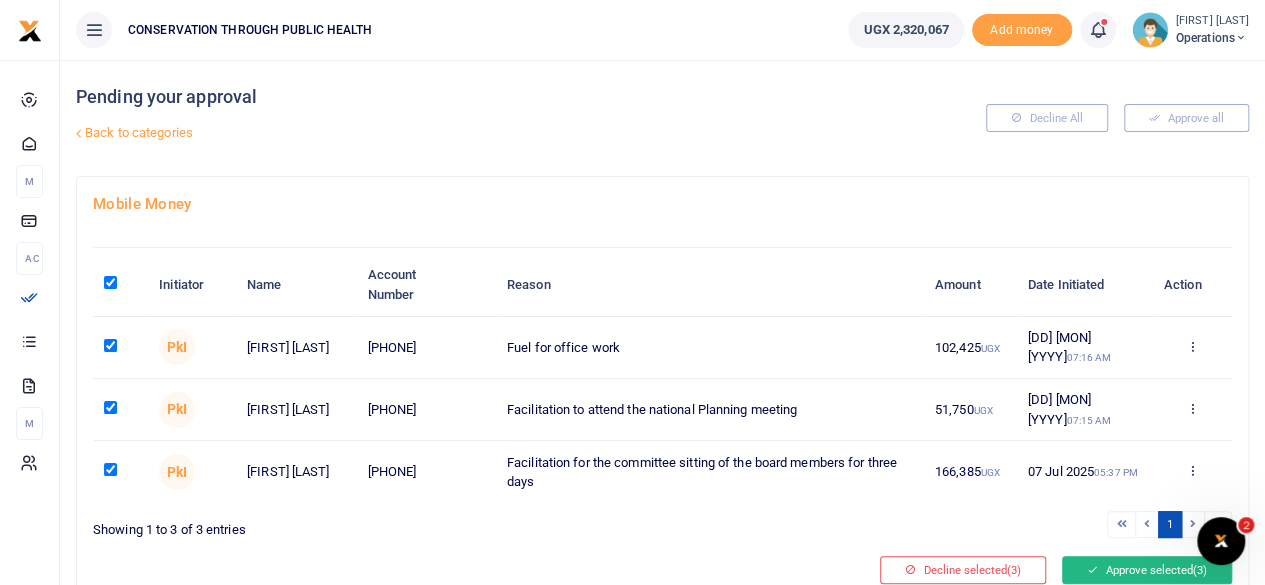 click on "Approve selected  (3)" at bounding box center (1147, 570) 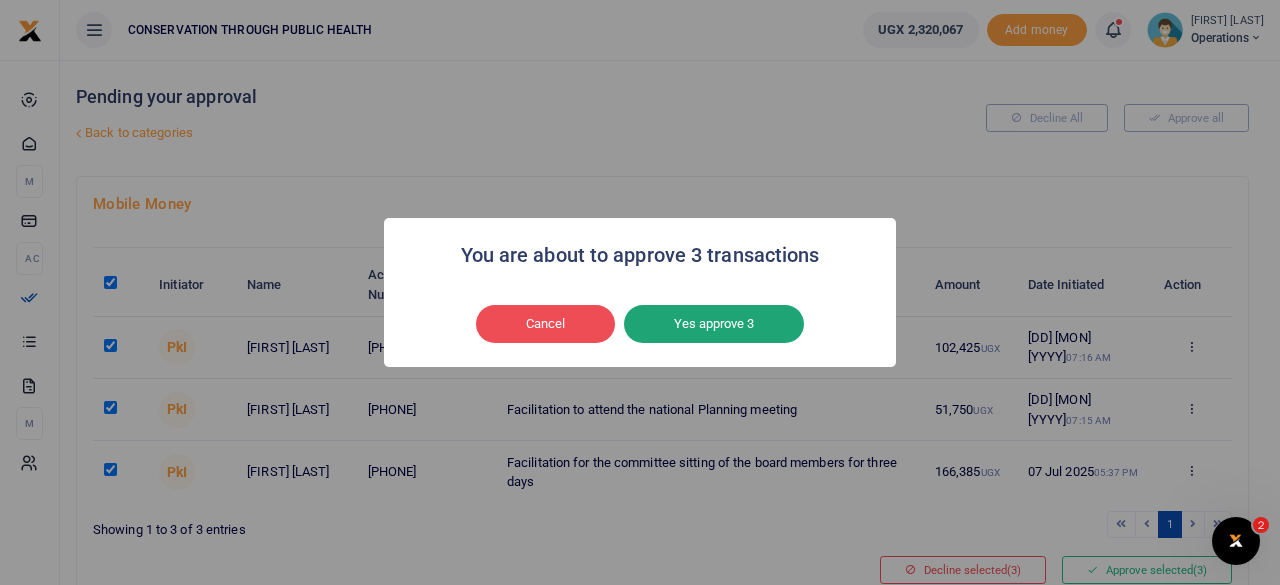 click on "Yes approve 3" at bounding box center (714, 324) 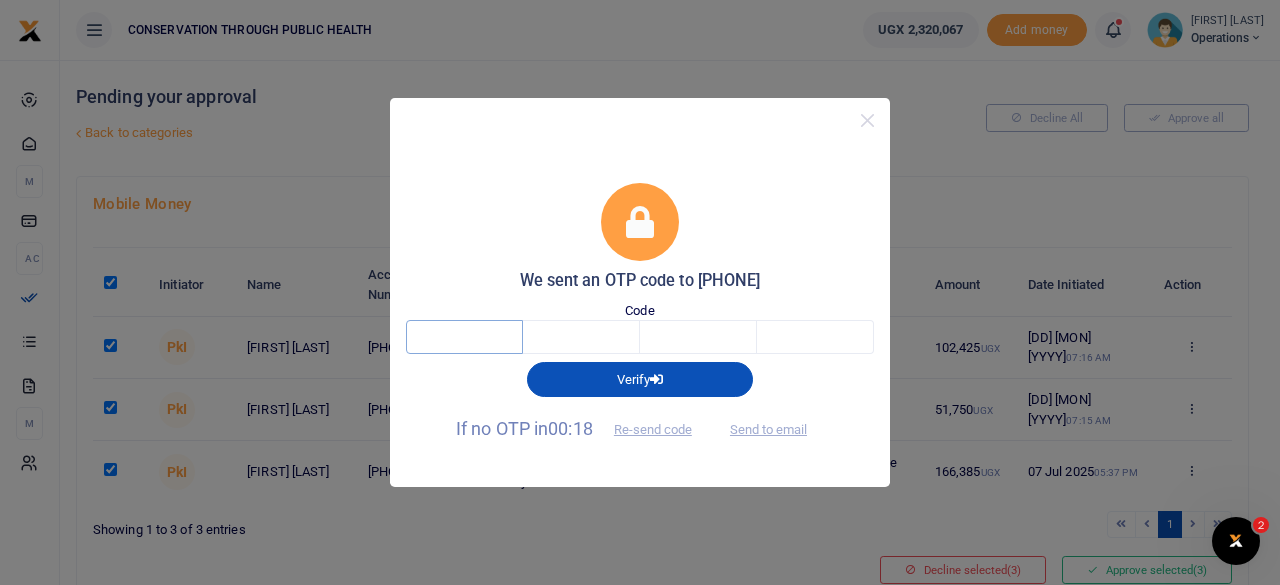 click at bounding box center (464, 337) 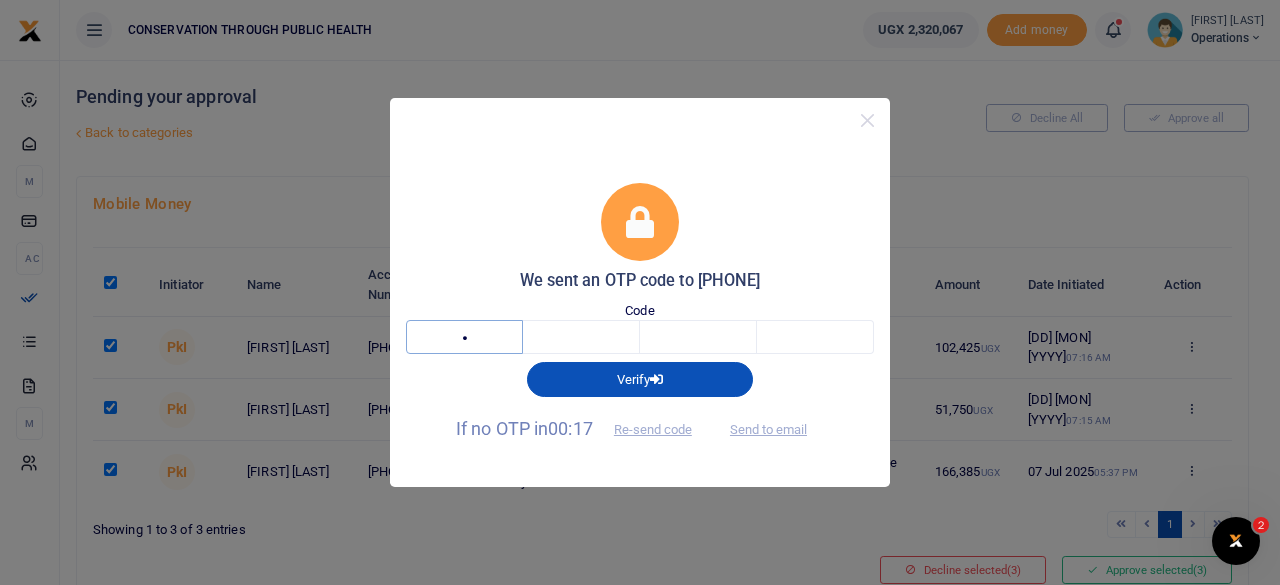 type on "9" 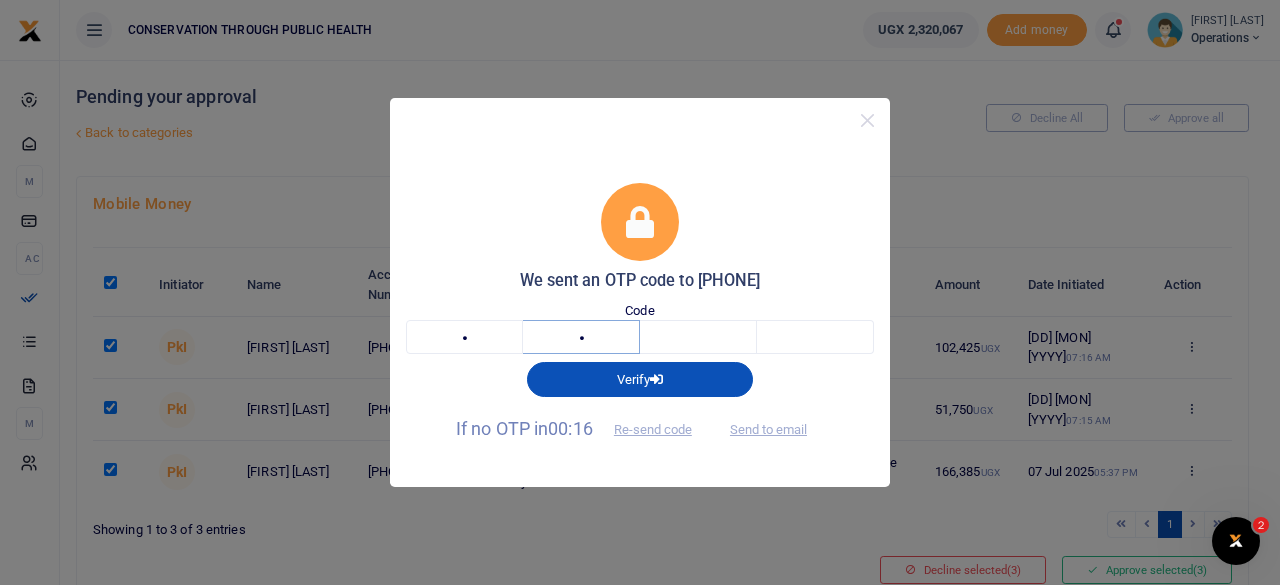 type on "7" 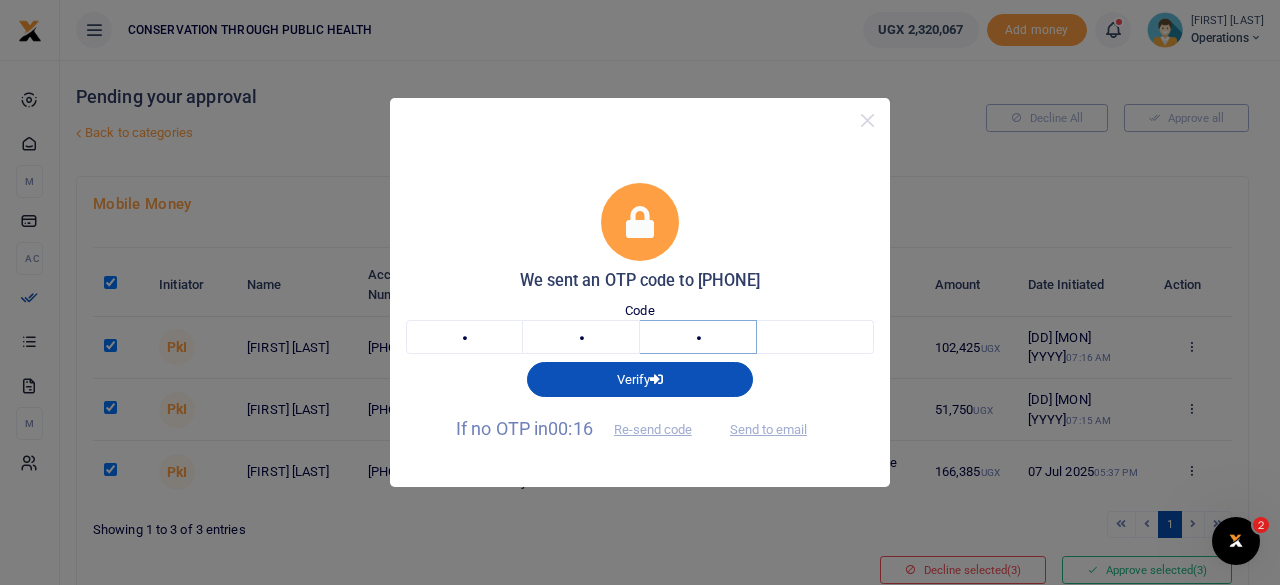 type on "5" 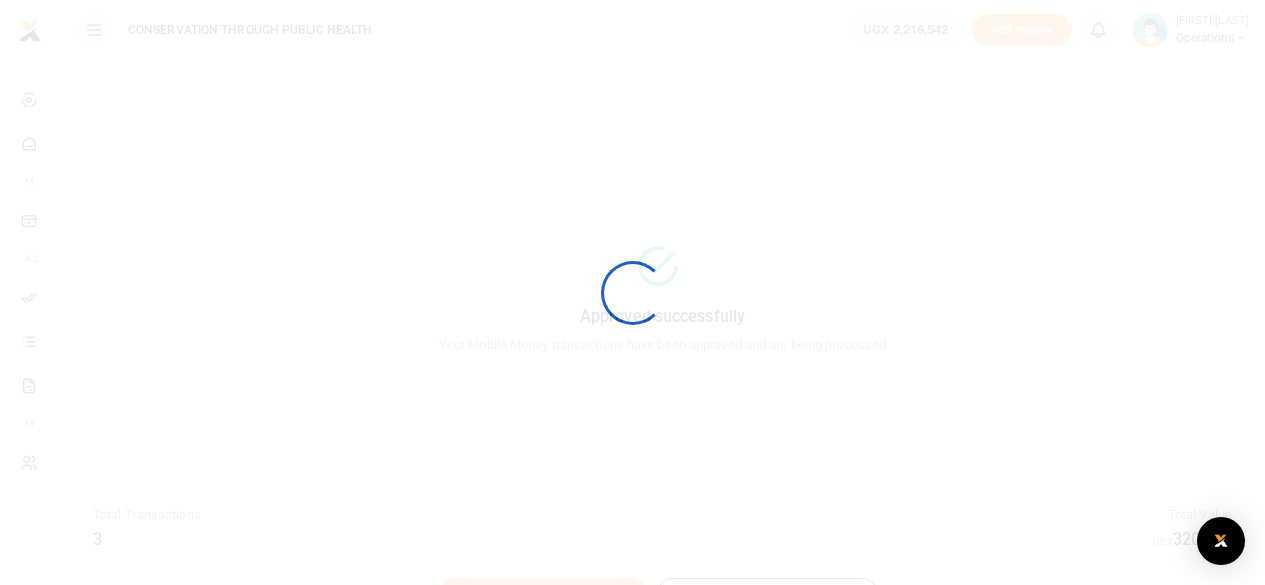scroll, scrollTop: 0, scrollLeft: 0, axis: both 